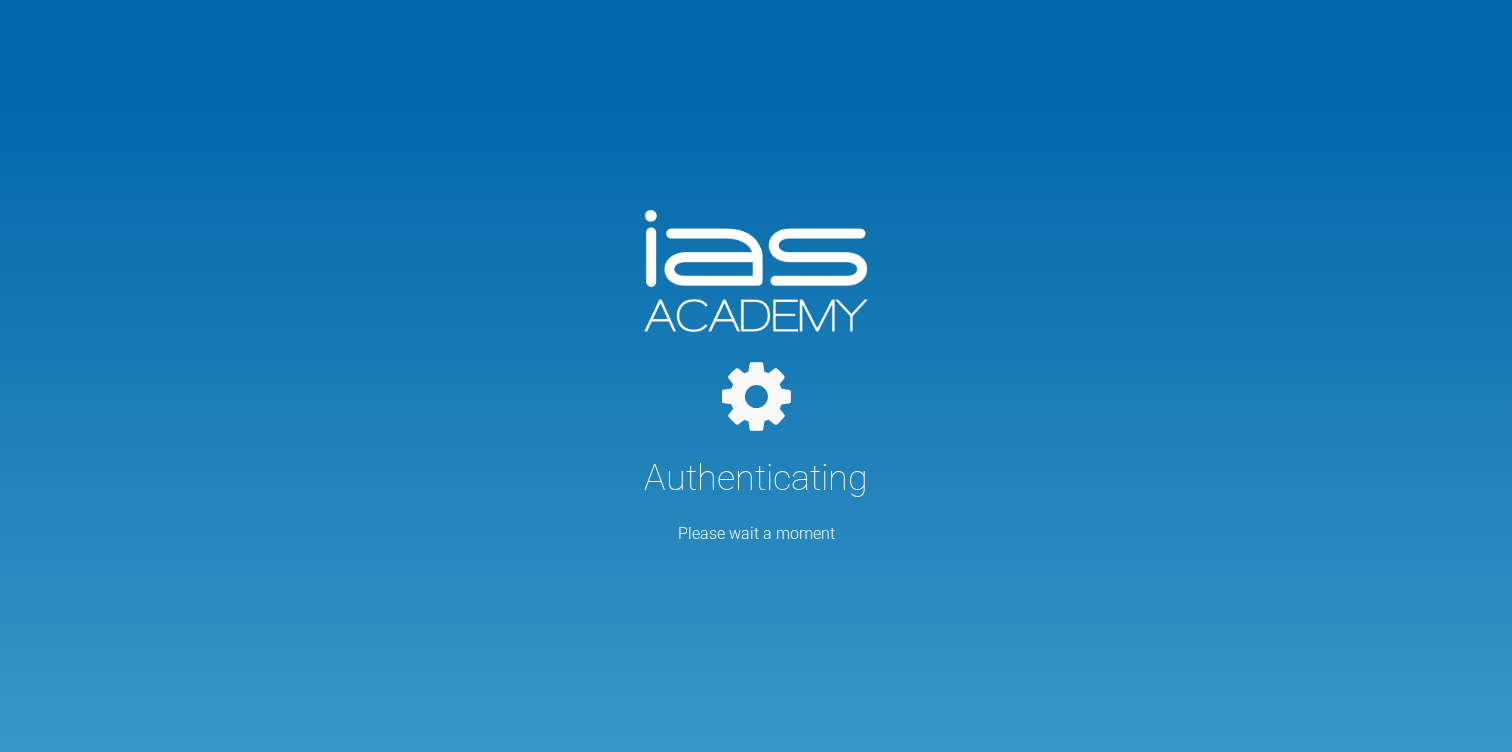scroll, scrollTop: 0, scrollLeft: 0, axis: both 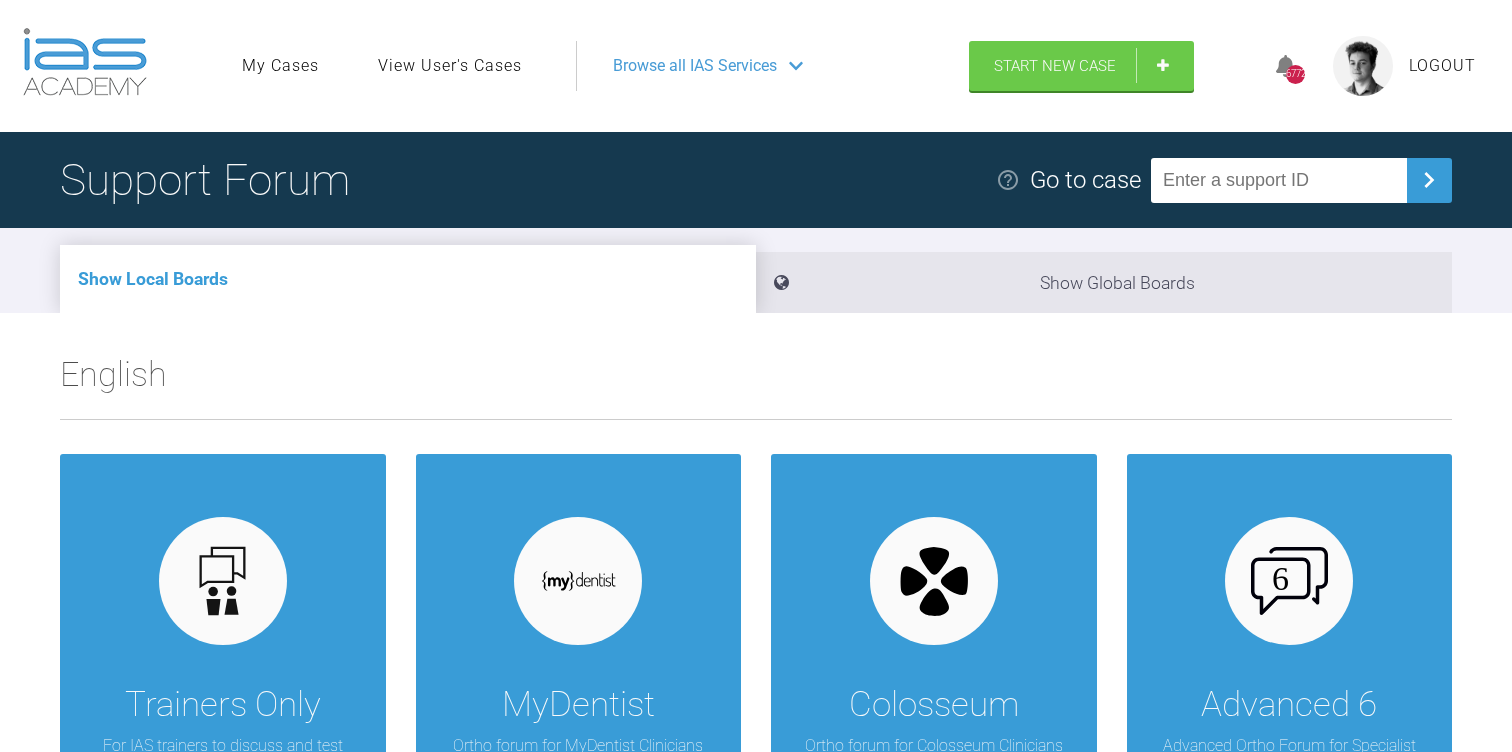 click on "View User's Cases" at bounding box center (450, 66) 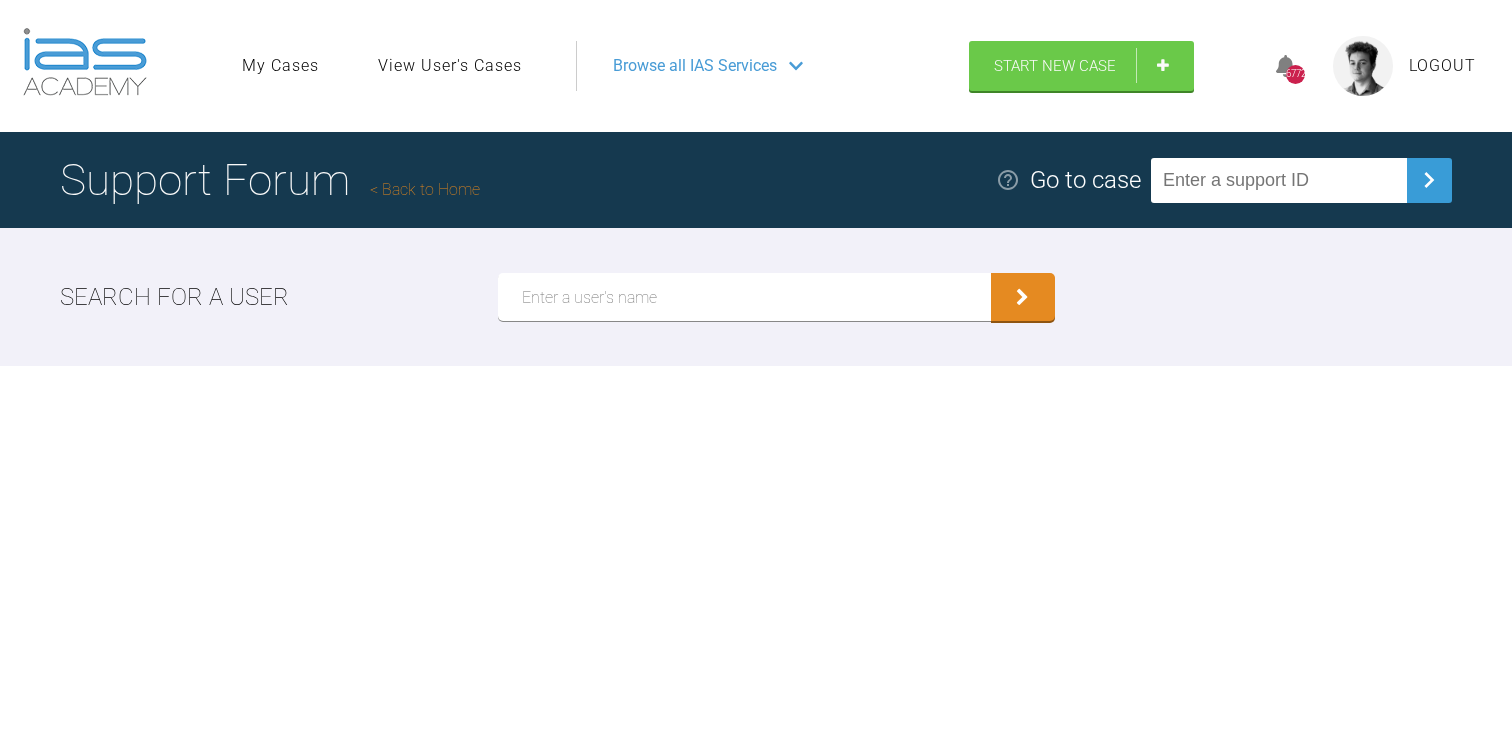 click at bounding box center (744, 297) 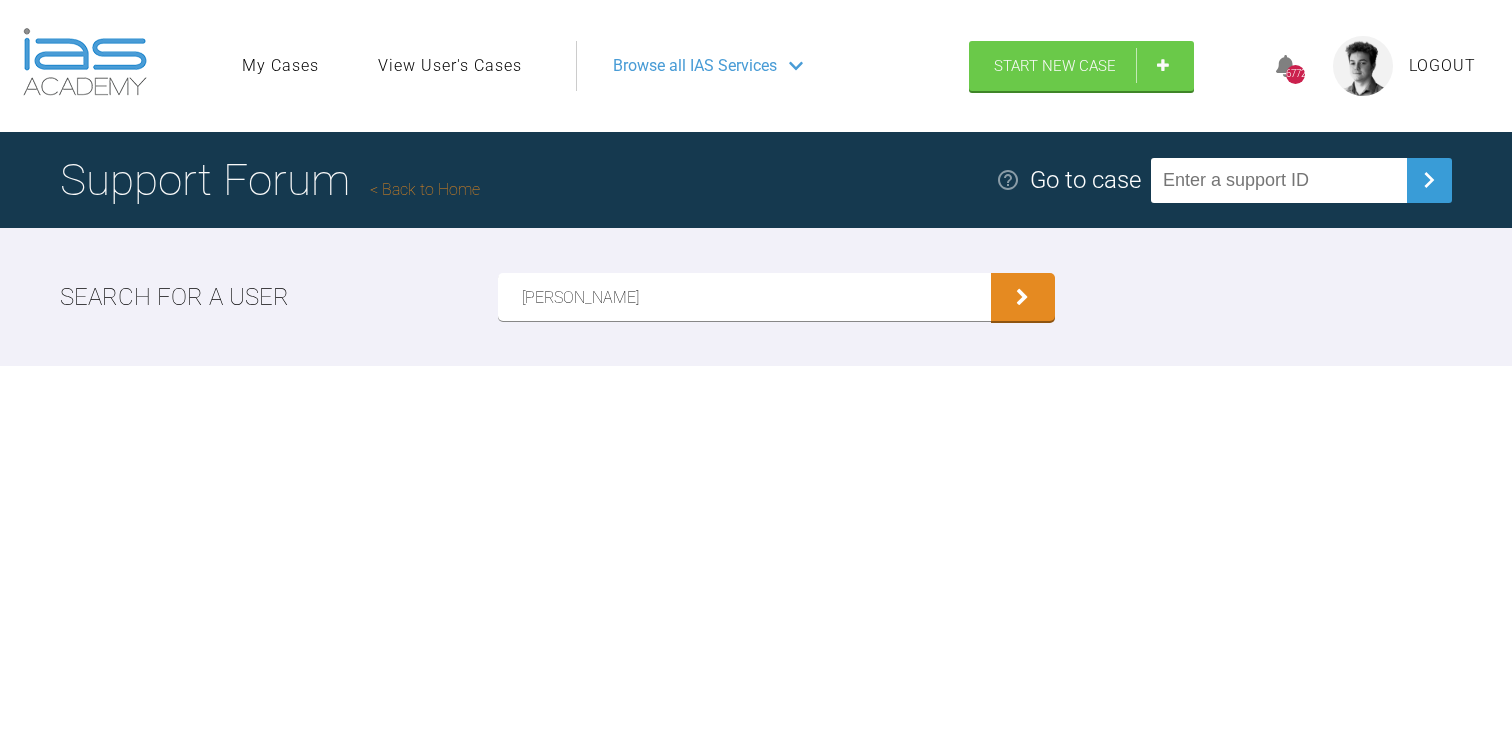 type on "Teodora" 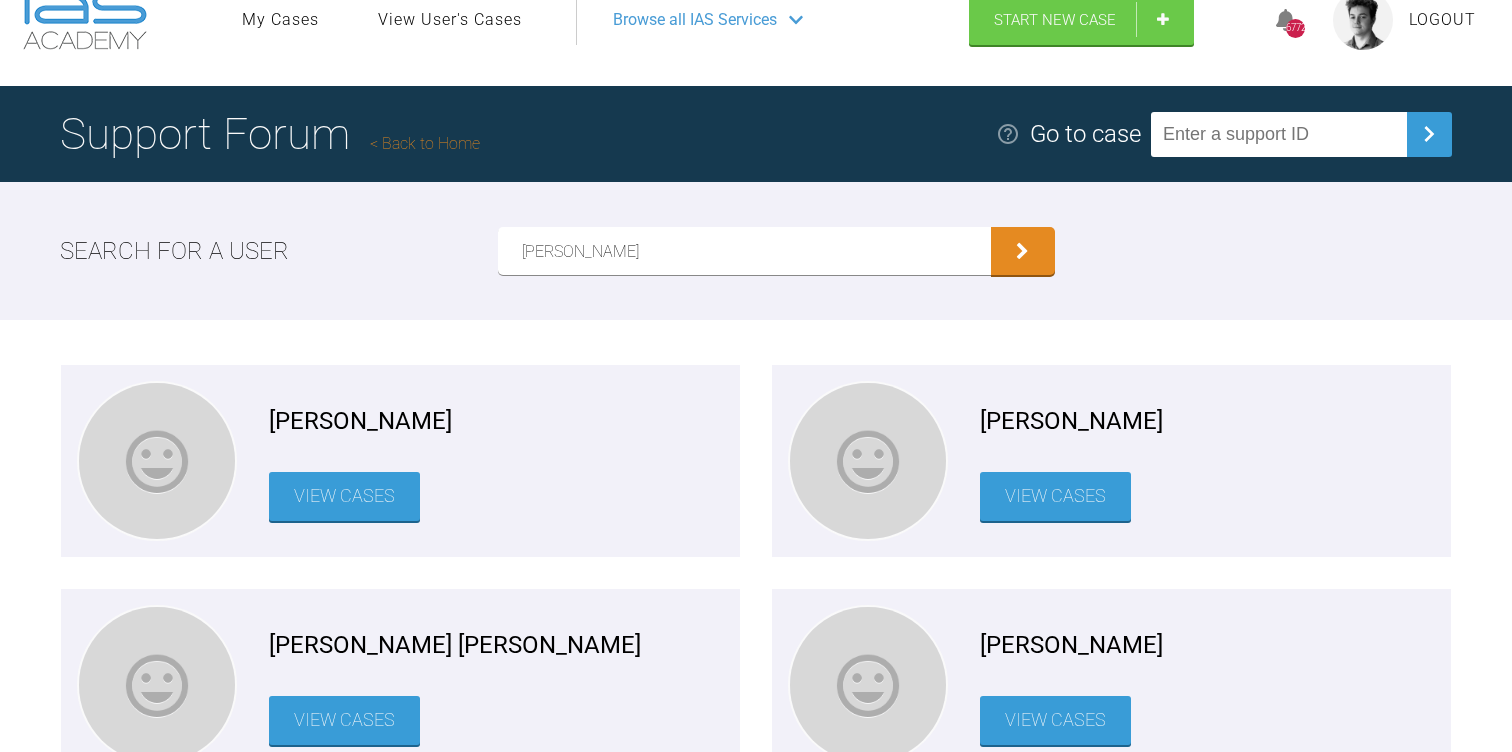 scroll, scrollTop: 80, scrollLeft: 0, axis: vertical 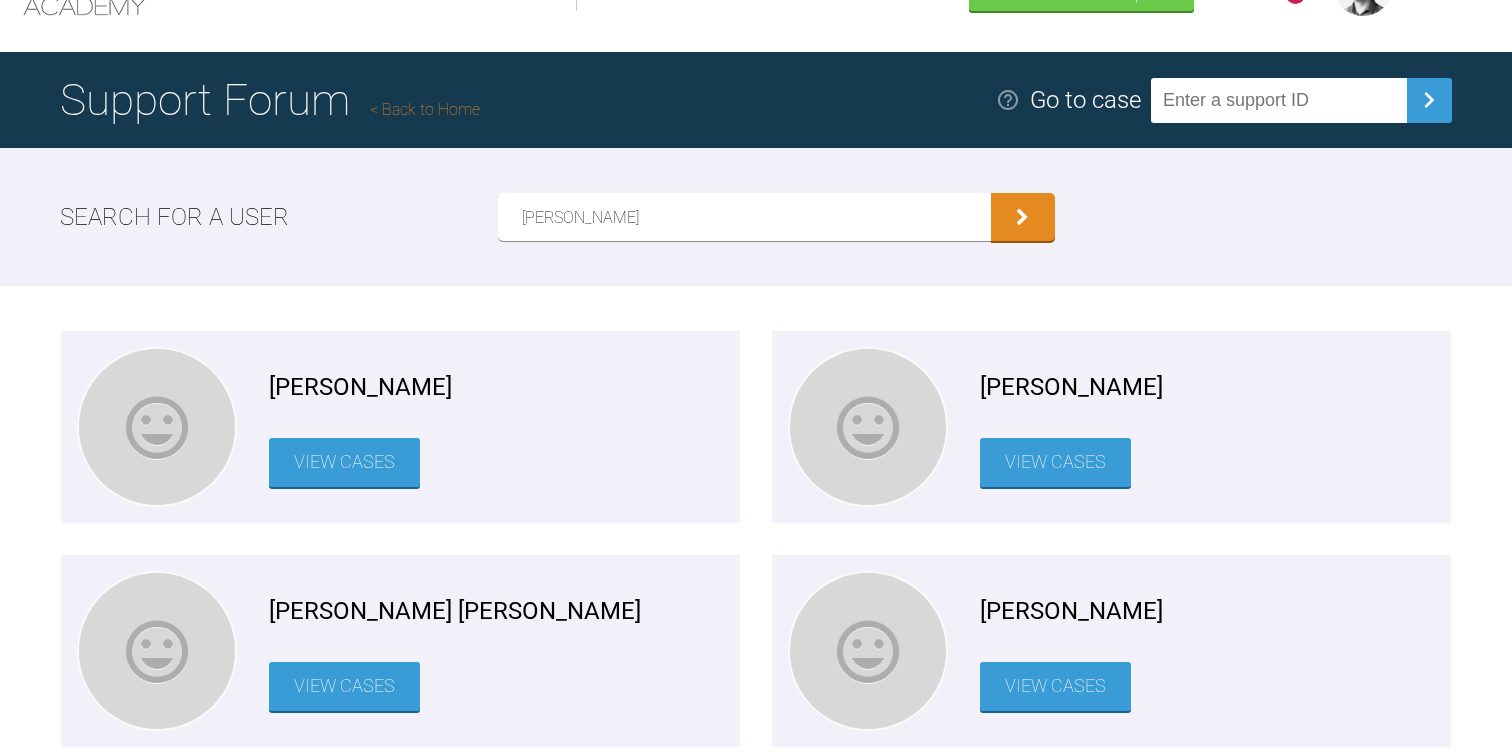 click on "View Cases" at bounding box center [1055, 686] 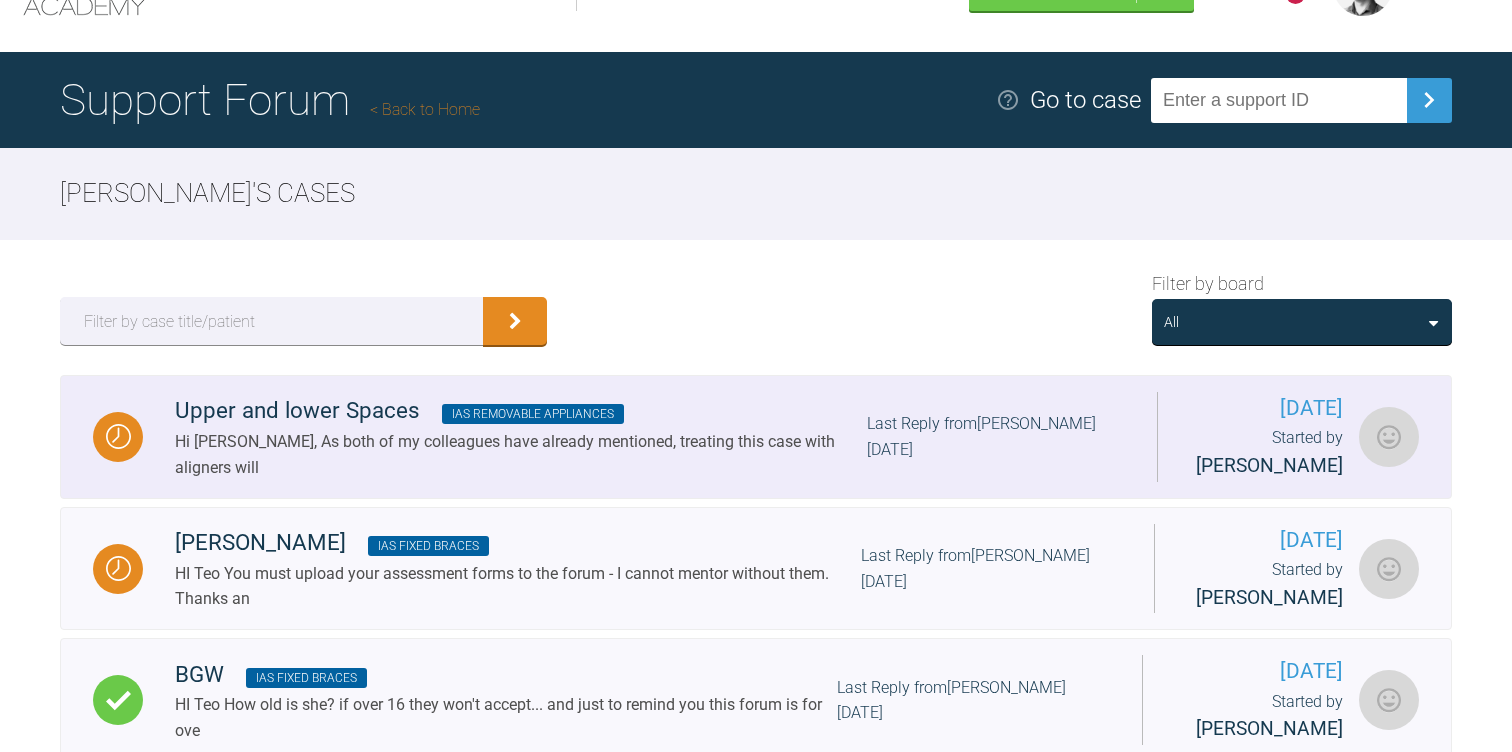 click on "Hi Teodora,
As both of my colleagues have already mentioned, treating this case with aligners will" at bounding box center (521, 454) 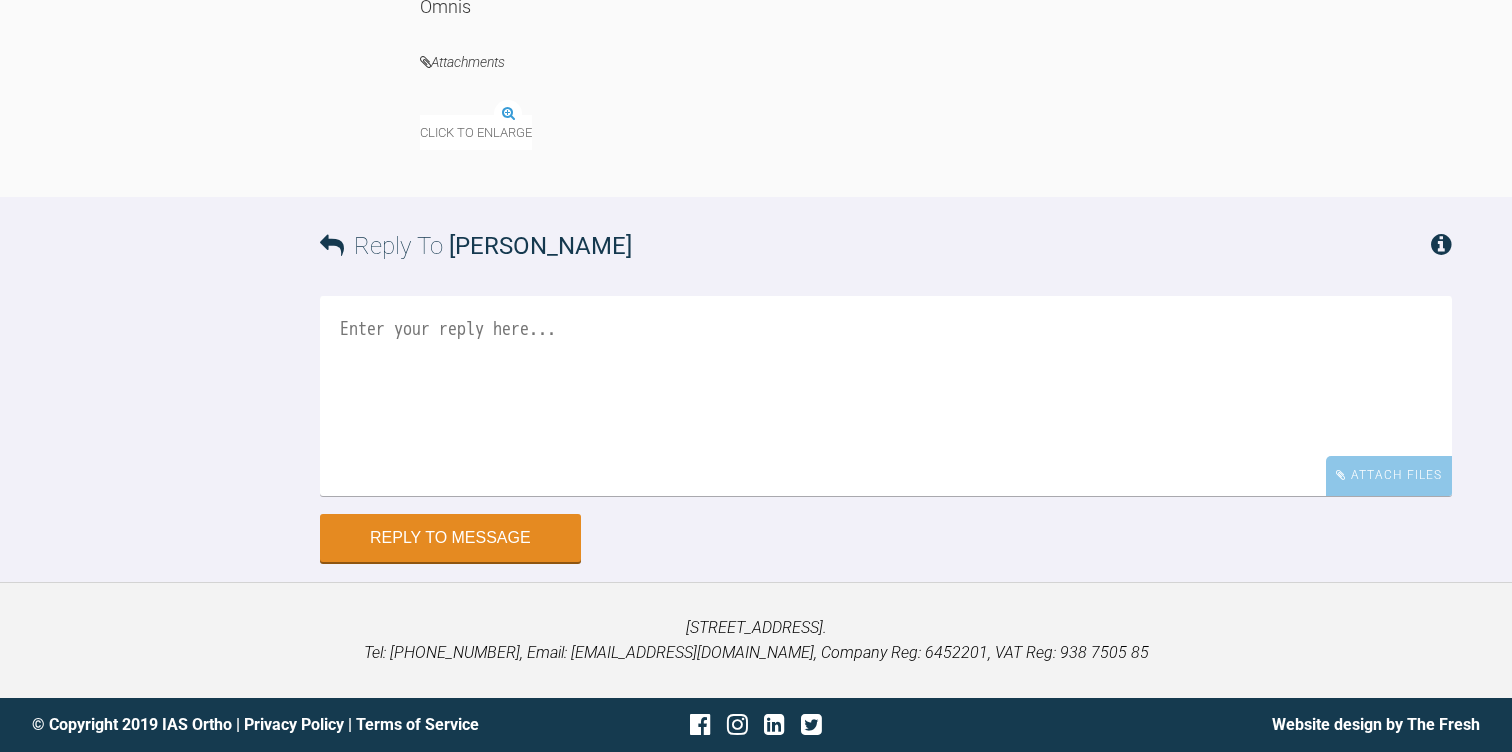 scroll, scrollTop: 11975, scrollLeft: 0, axis: vertical 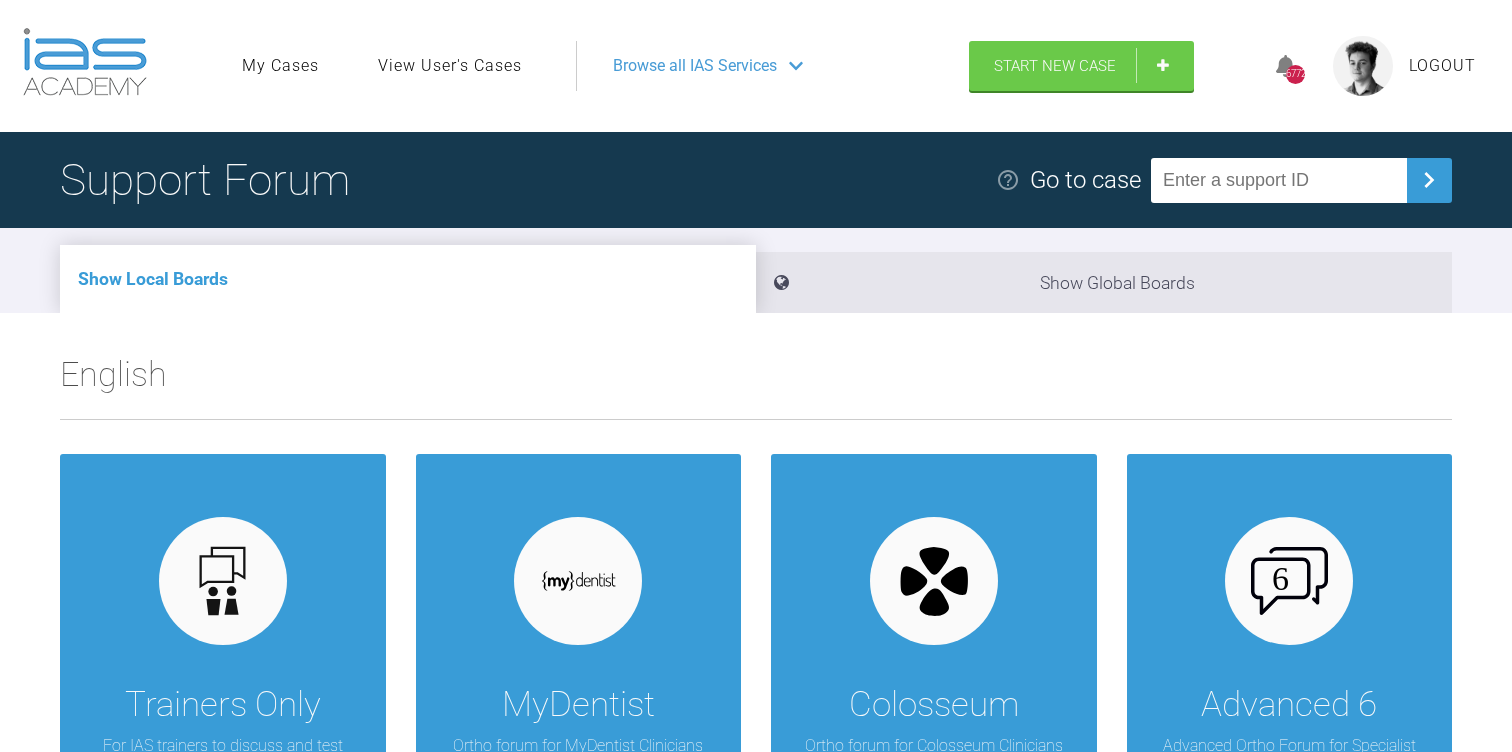 click on "View User's Cases" at bounding box center [450, 66] 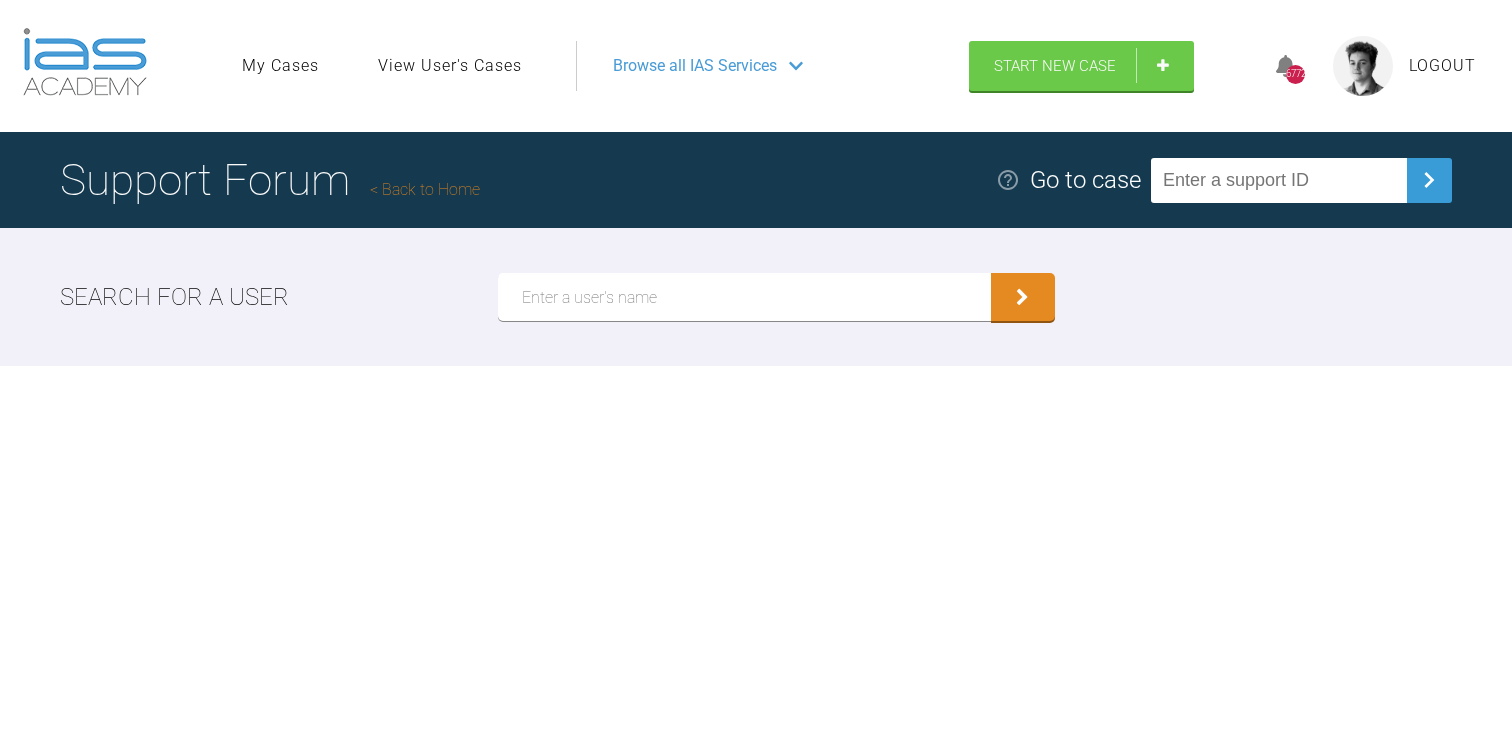 click at bounding box center [744, 297] 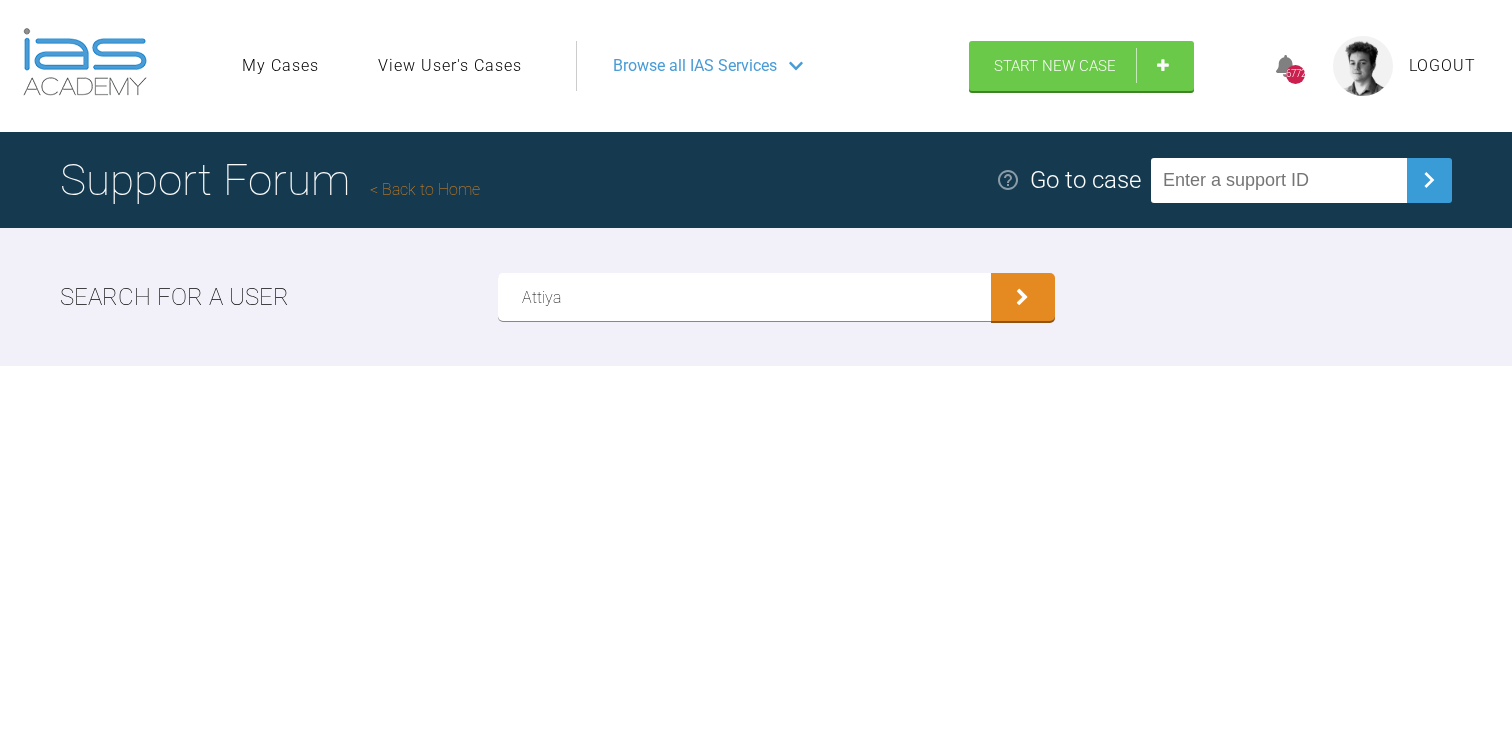 type on "Attiya" 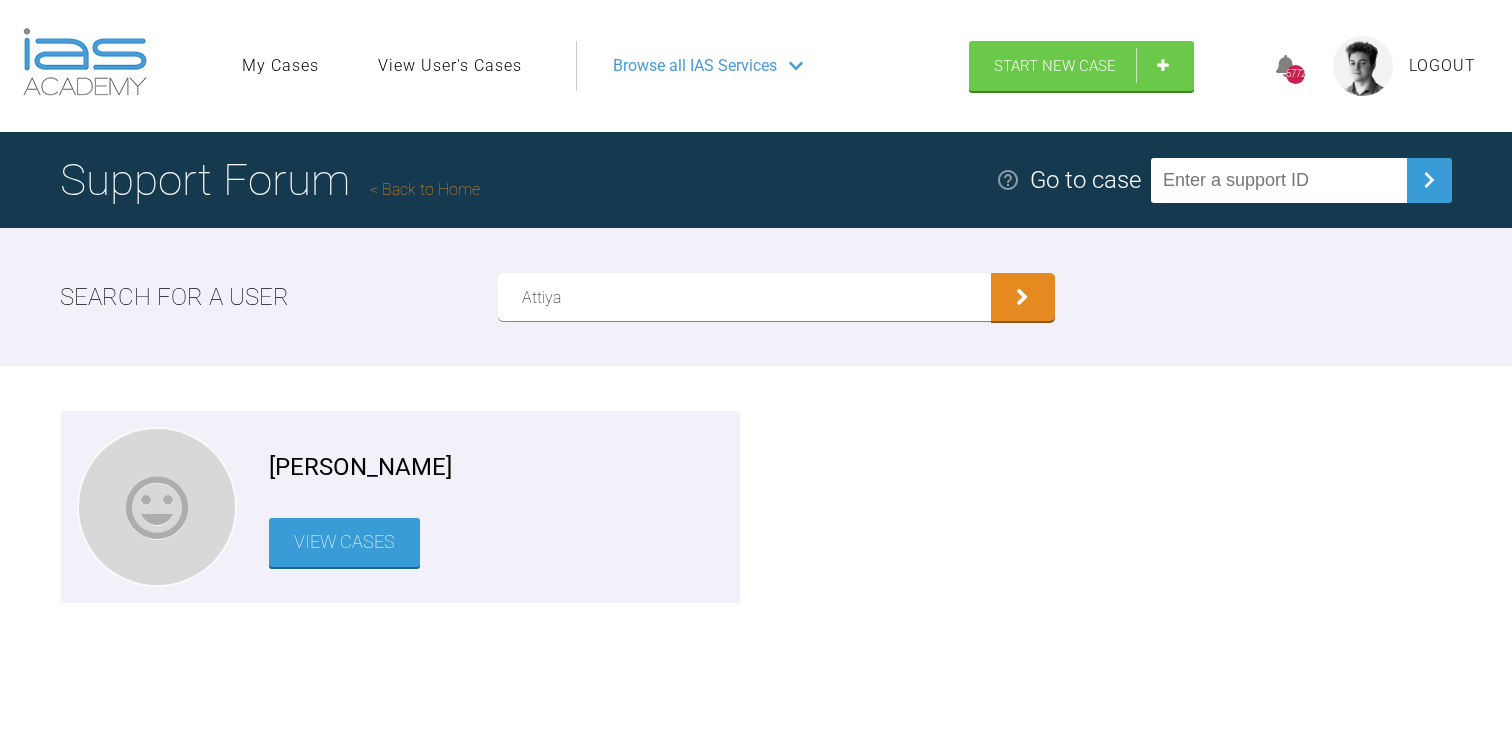 click on "View Cases" at bounding box center (344, 542) 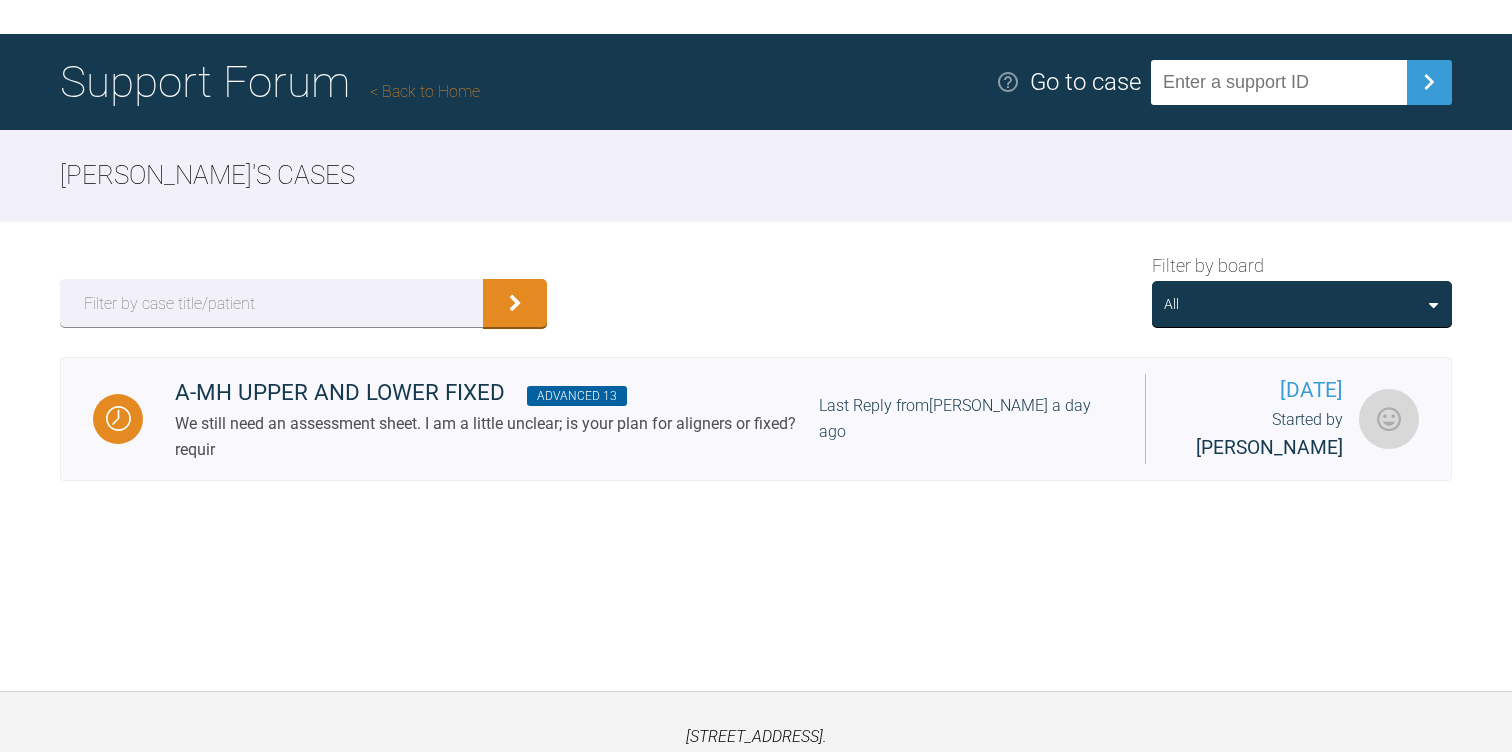 scroll, scrollTop: 102, scrollLeft: 0, axis: vertical 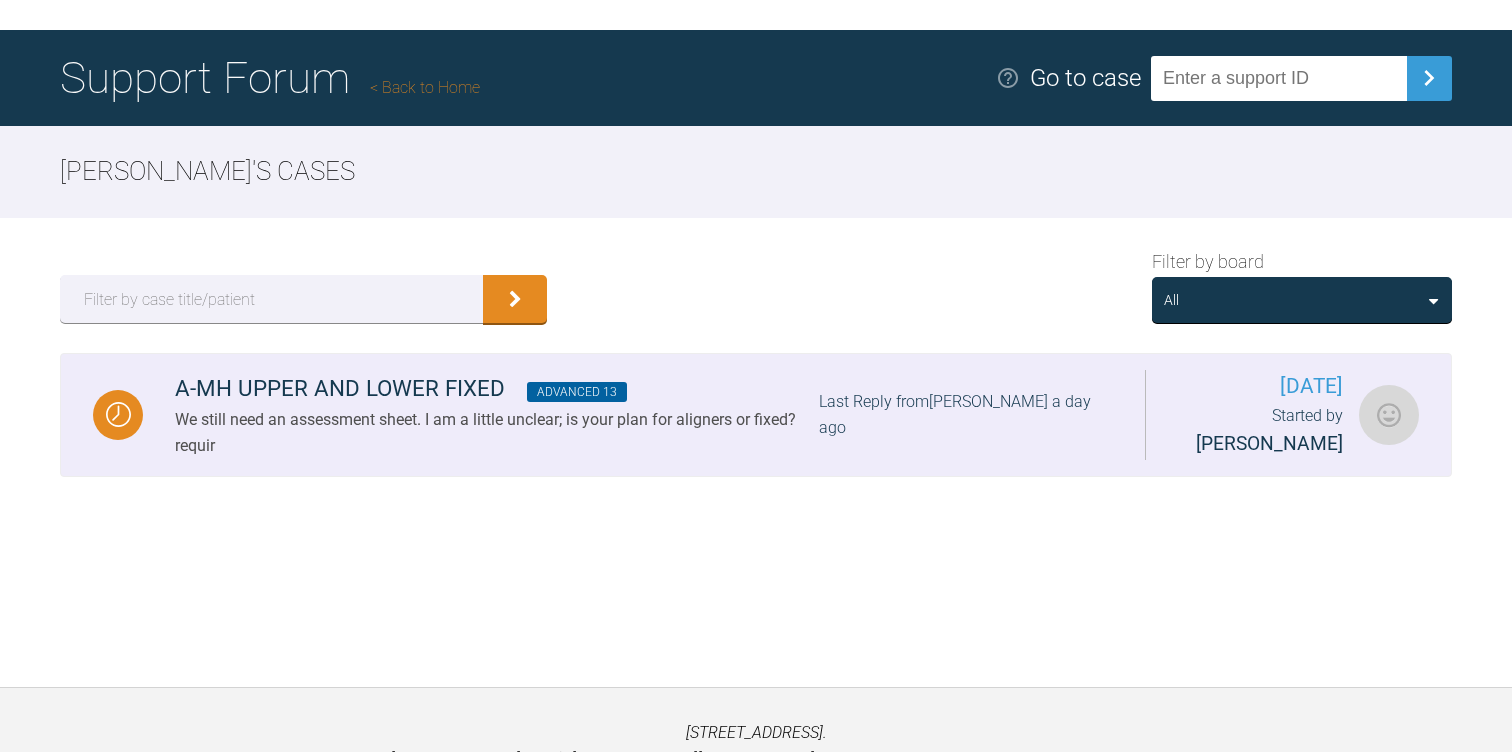 click on "A-MH UPPER AND LOWER FIXED   Advanced 13" at bounding box center [497, 389] 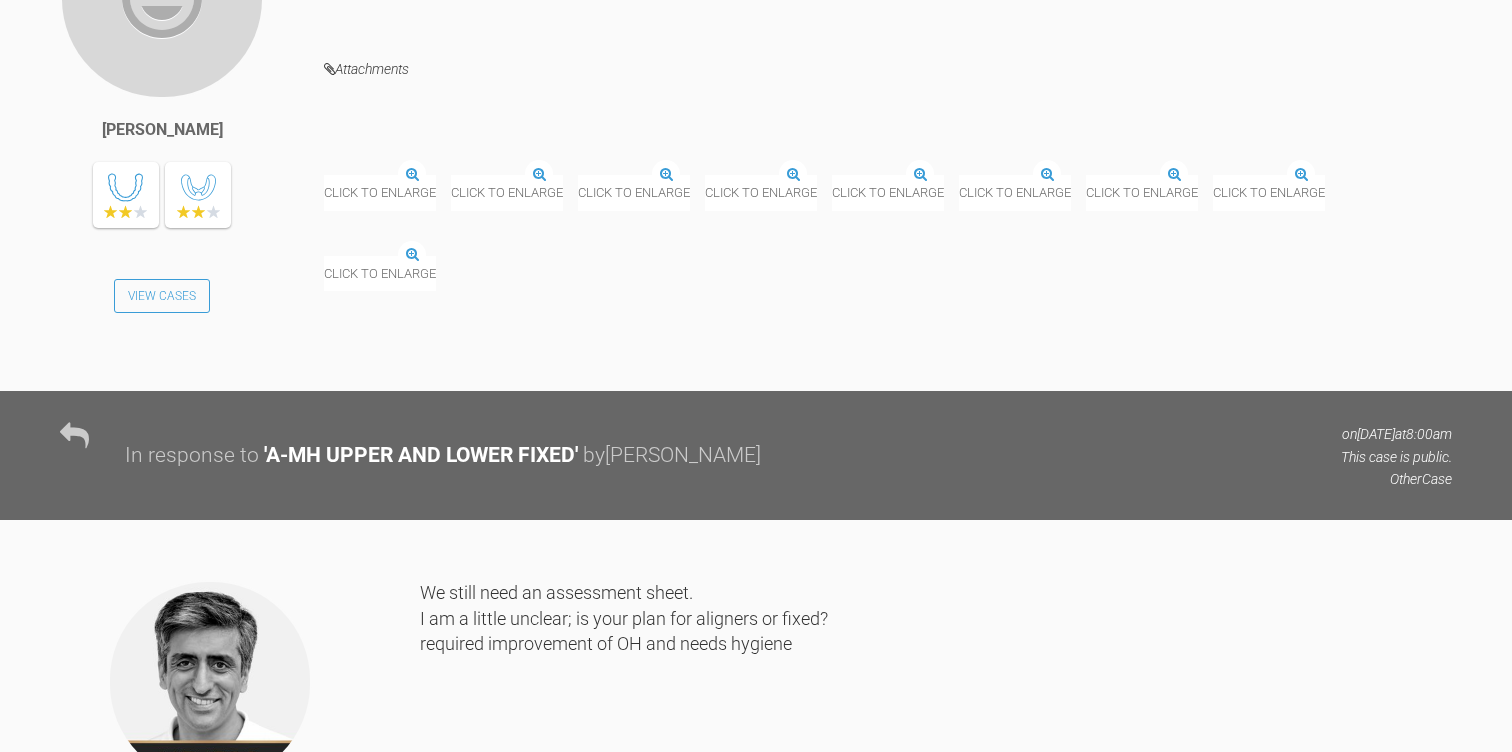 scroll, scrollTop: 8213, scrollLeft: 0, axis: vertical 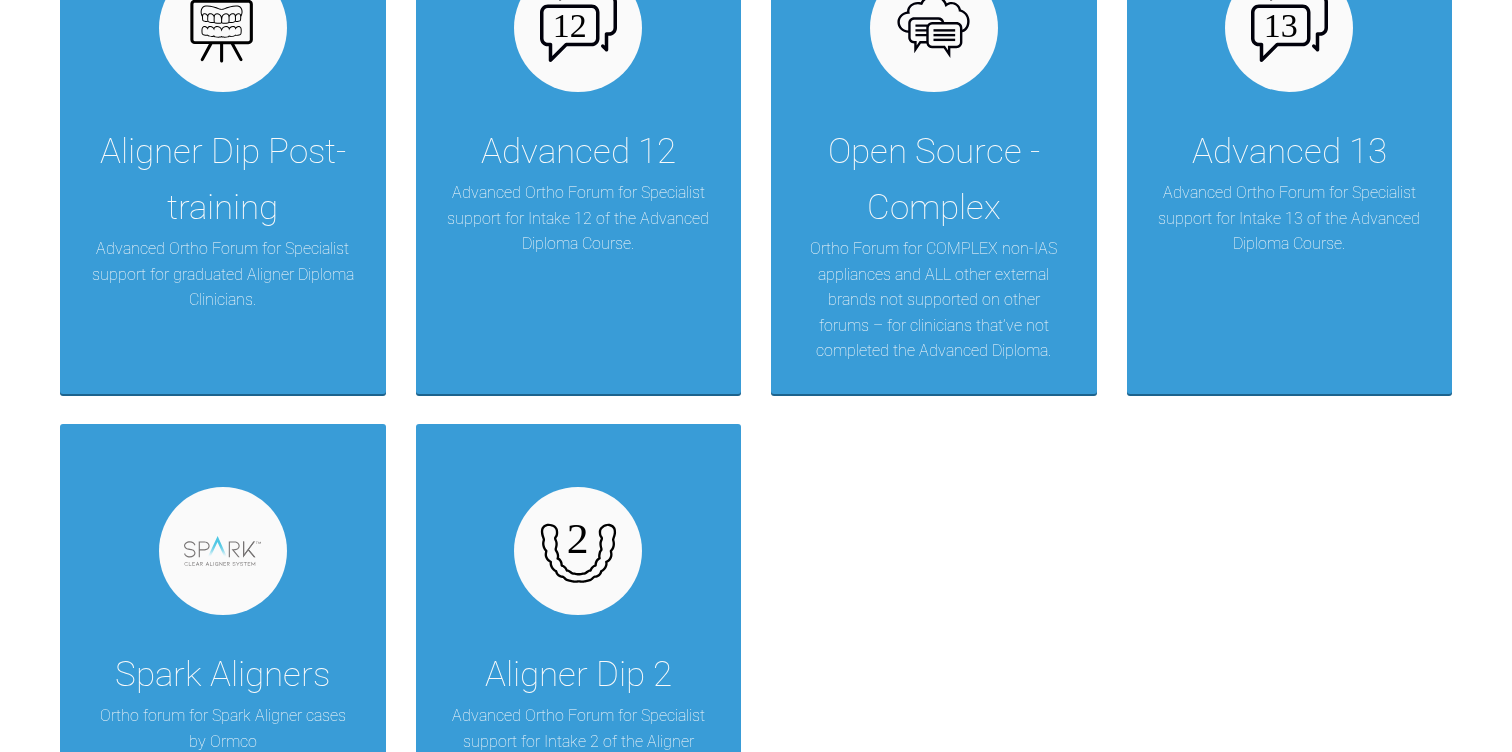 click at bounding box center [578, 551] 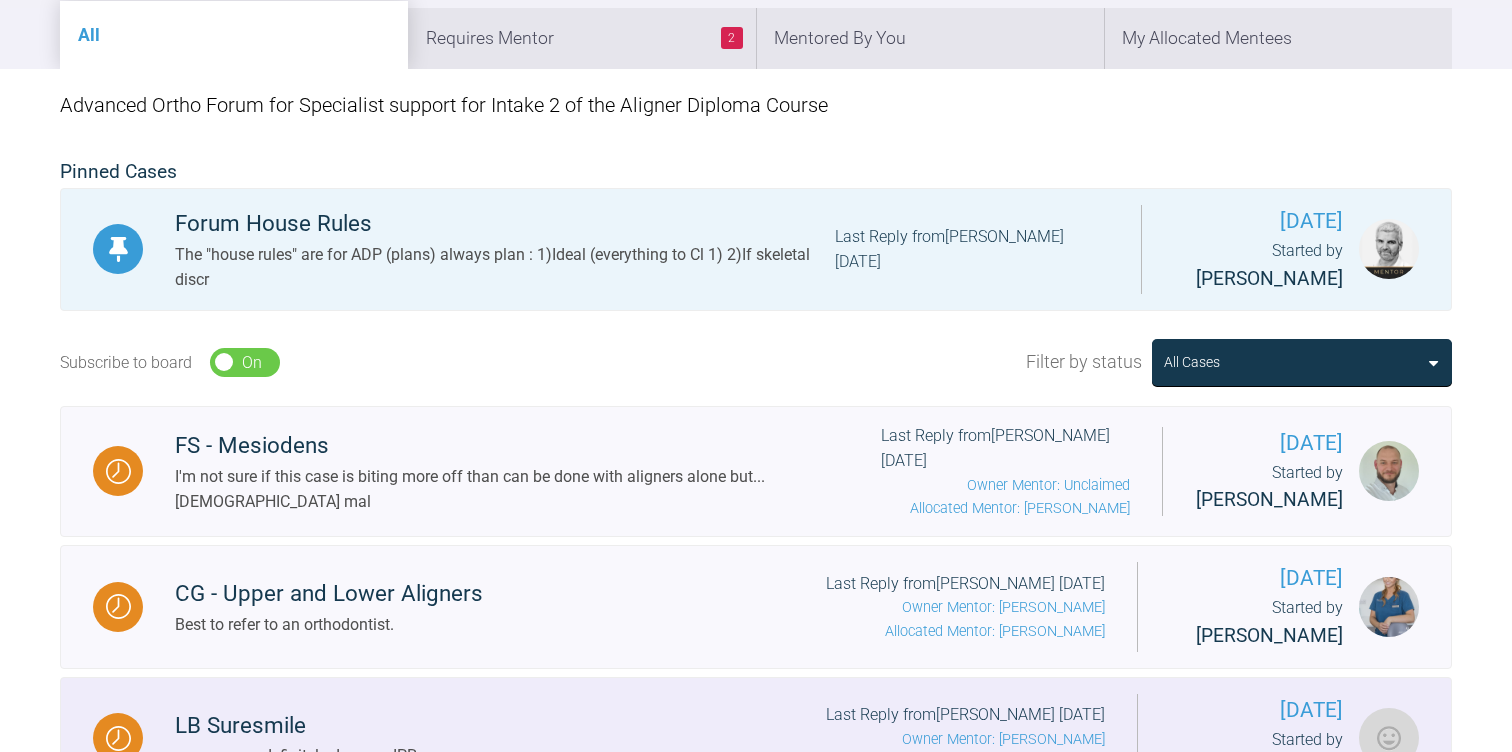 scroll, scrollTop: 0, scrollLeft: 0, axis: both 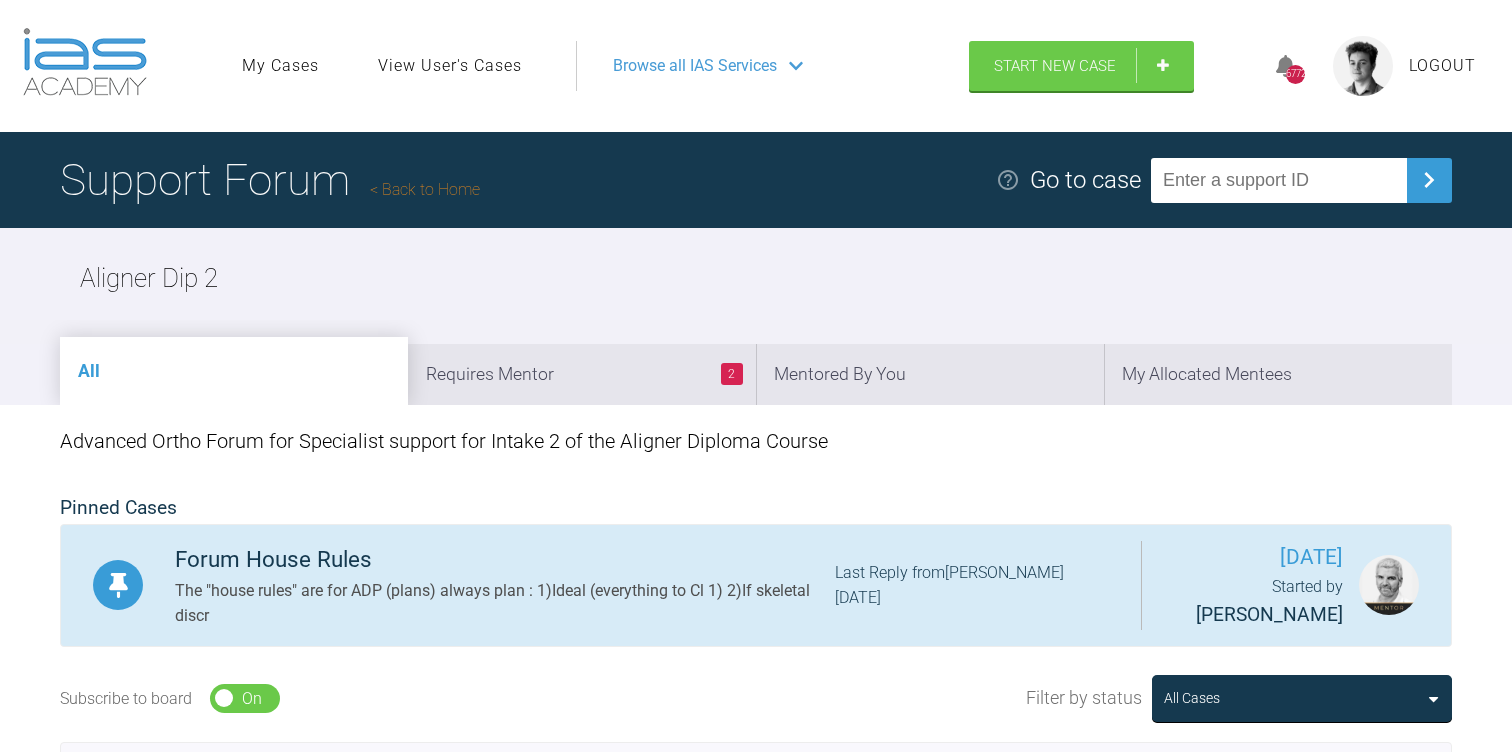 click on "The "house rules" are
for ADP (plans)
always plan :
1)Ideal (everything to Cl 1)
2)If skeletal discr" at bounding box center [505, 603] 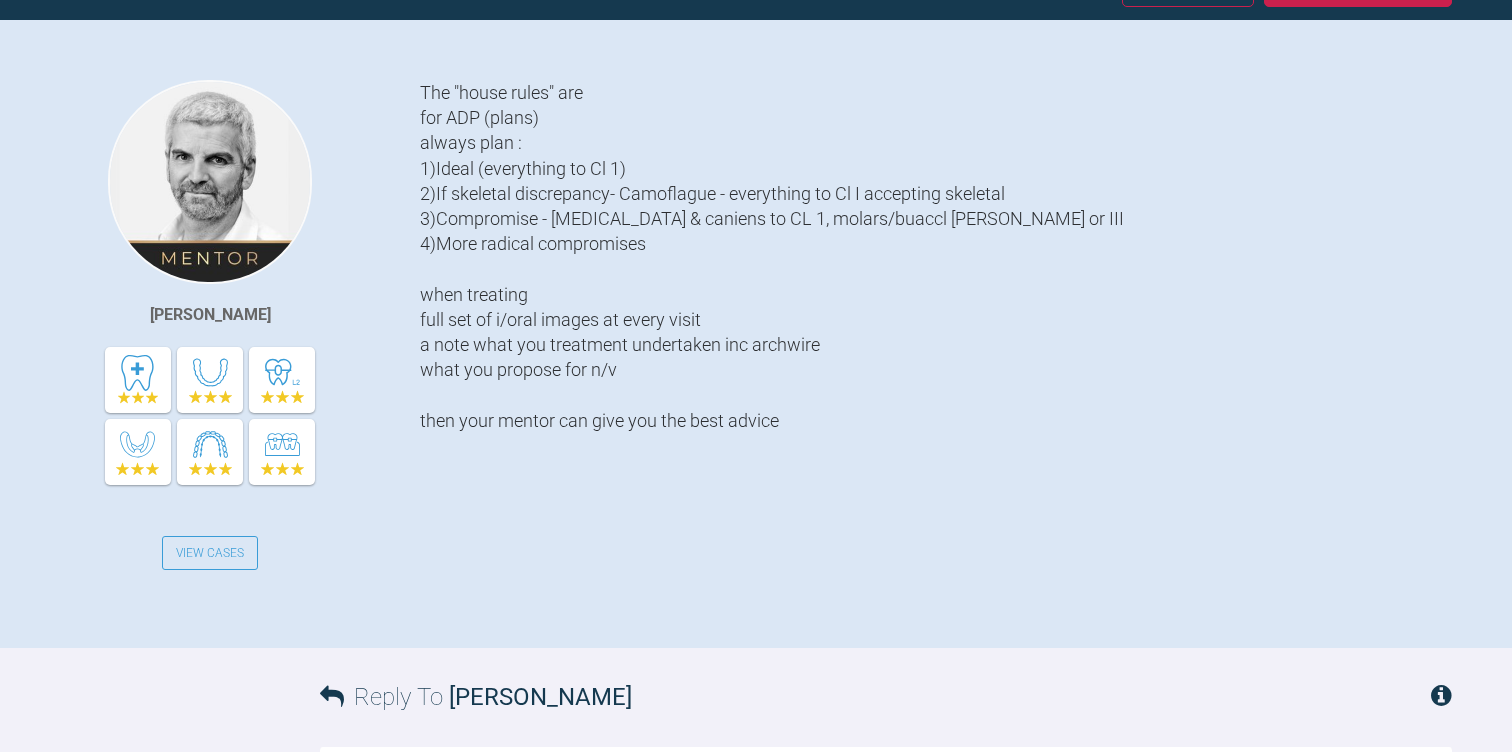 scroll, scrollTop: 0, scrollLeft: 0, axis: both 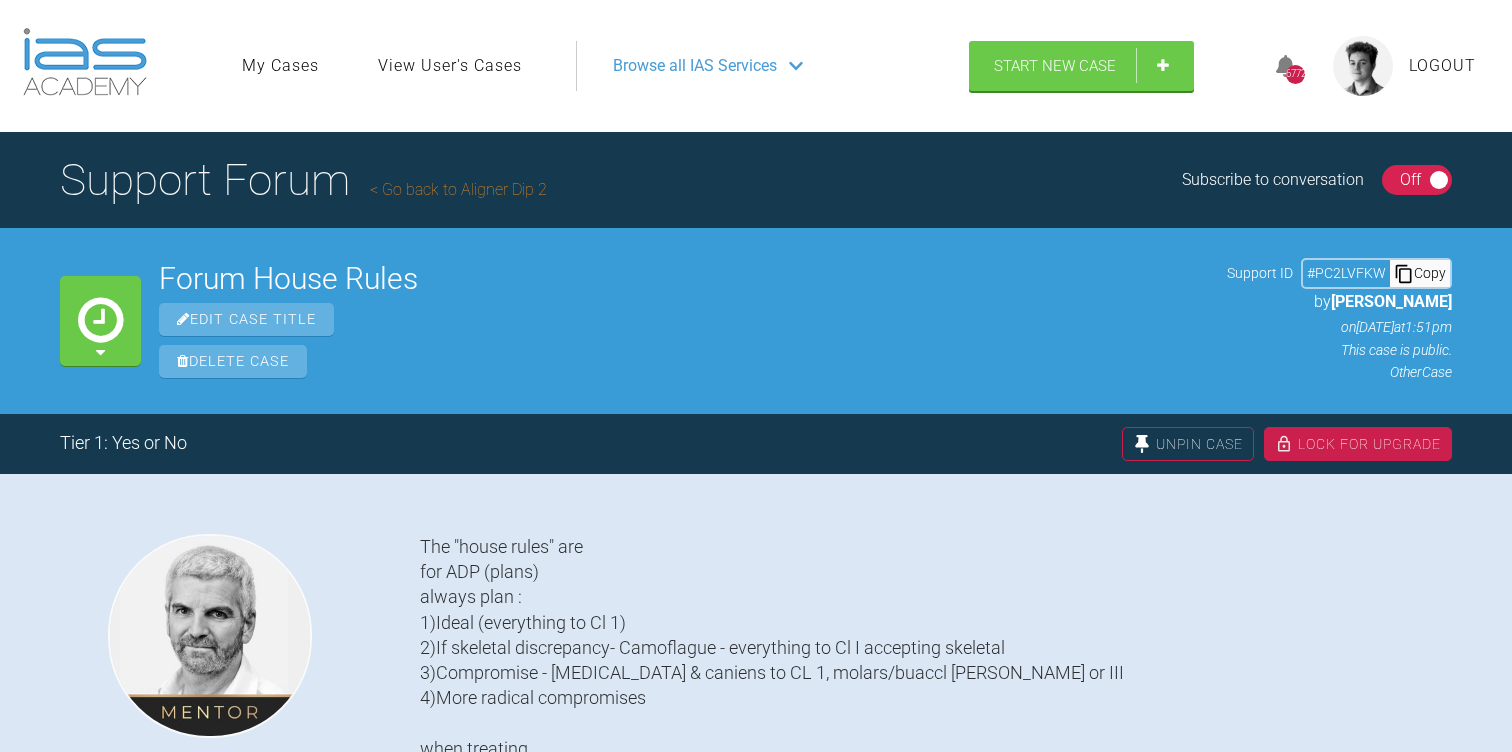 click on "My Cases View User's Cases Logout Browse all IAS Services  Start New Case 6772 Logout" at bounding box center [756, 66] 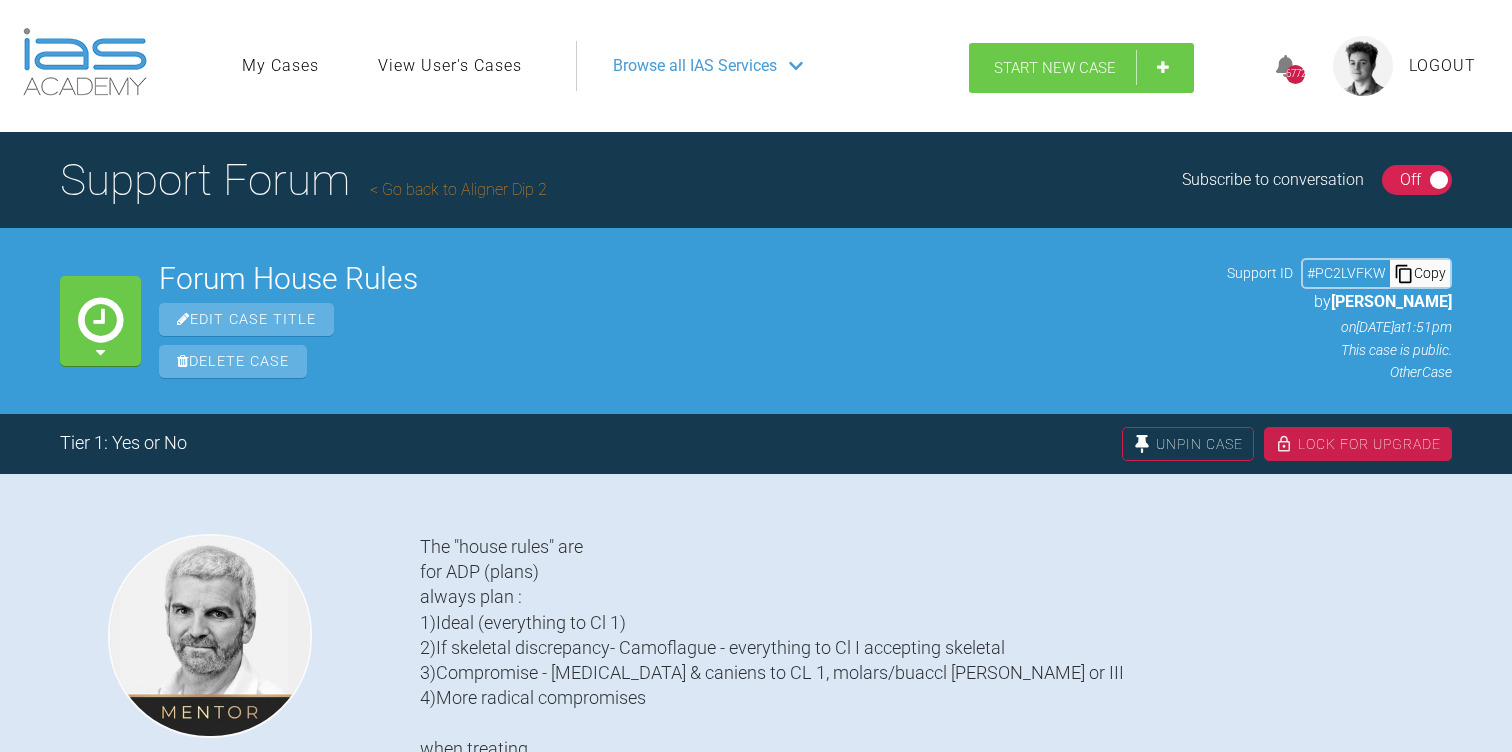 click on "Start New Case" at bounding box center (1055, 68) 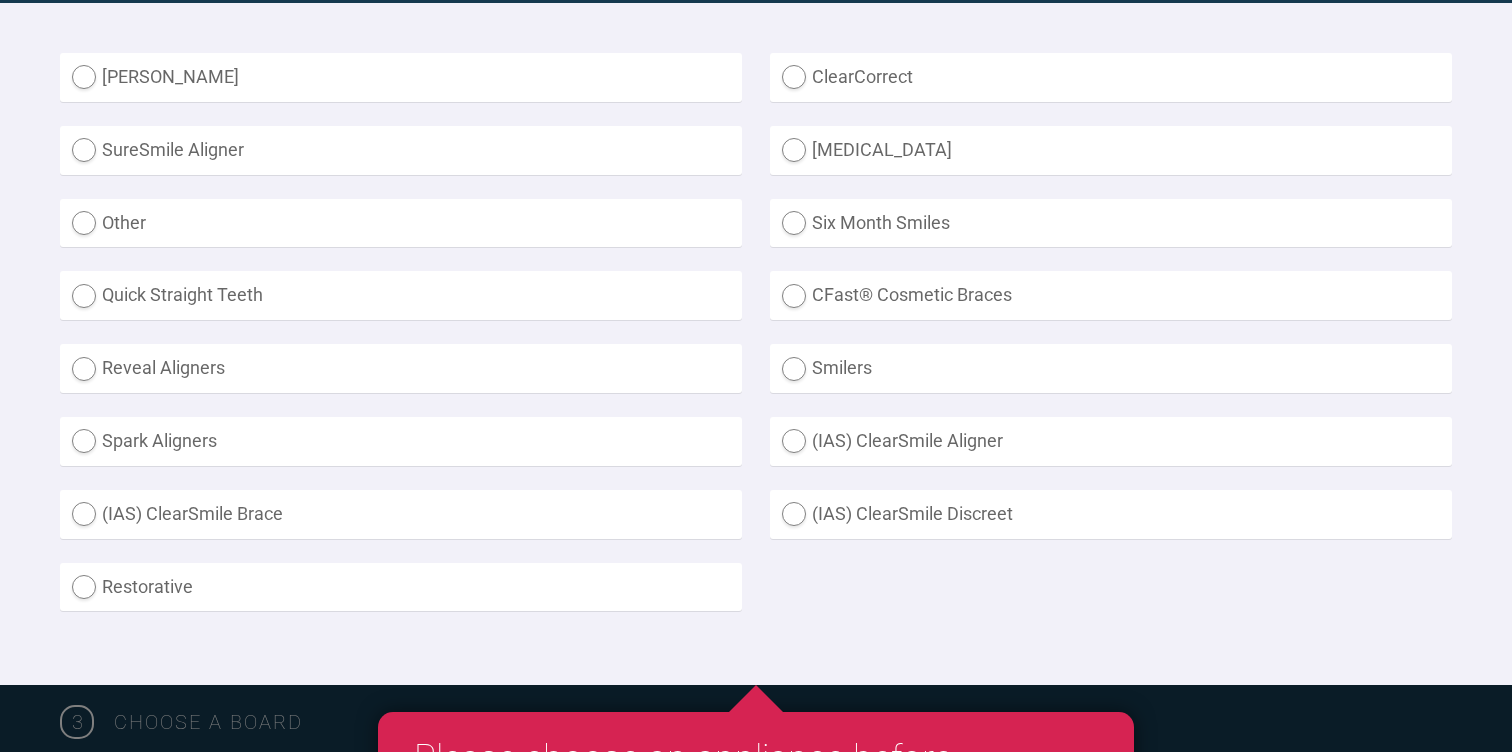 scroll, scrollTop: 589, scrollLeft: 0, axis: vertical 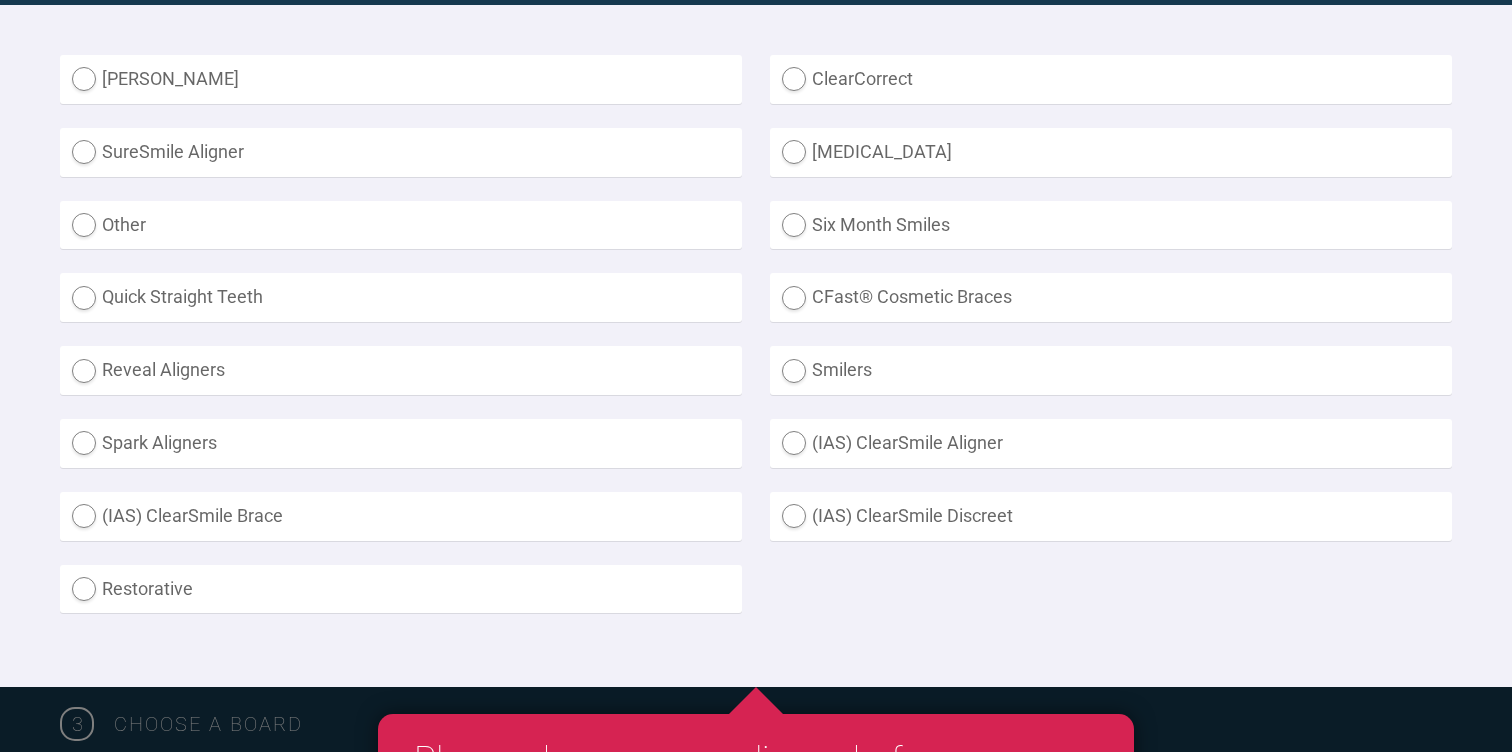 click on "(IAS) ClearSmile Brace" at bounding box center [401, 516] 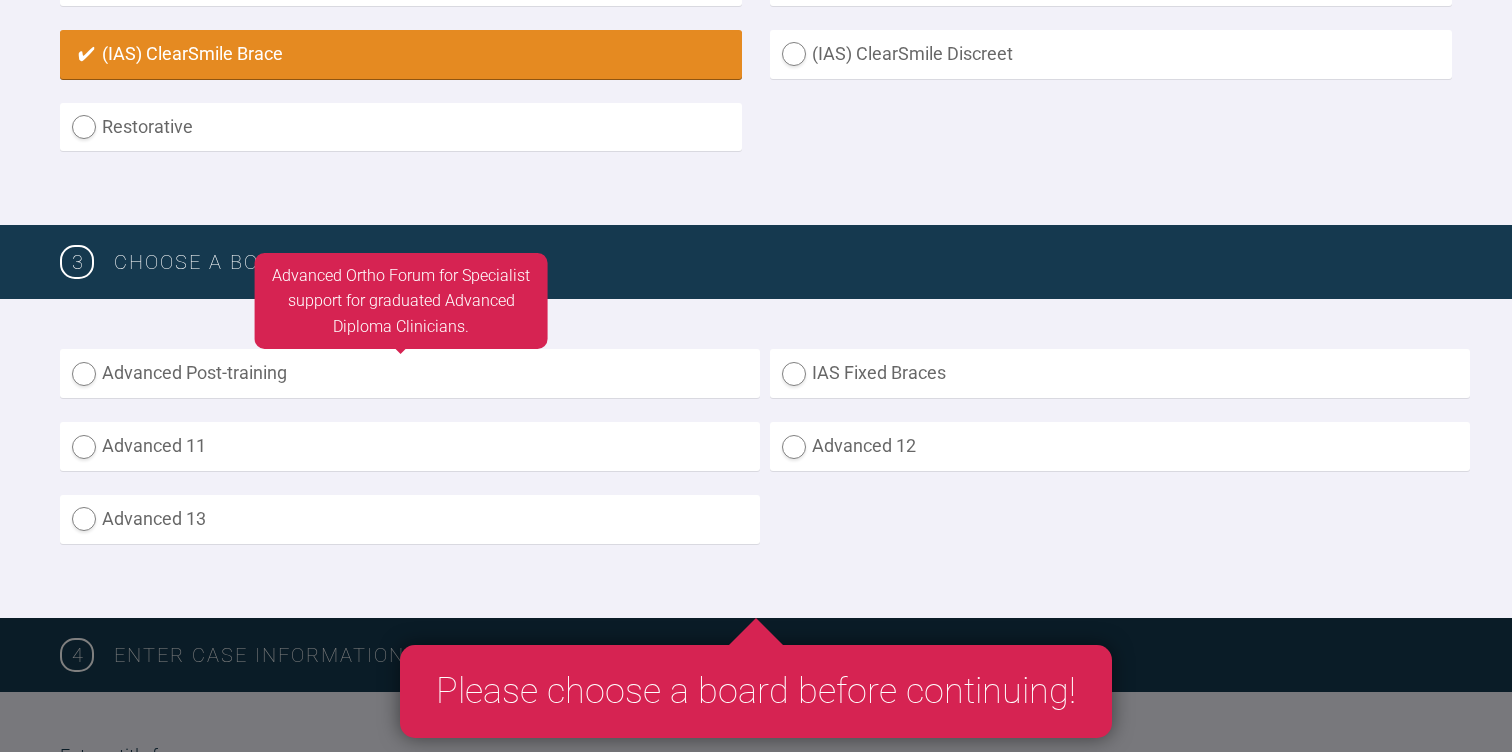 scroll, scrollTop: 1053, scrollLeft: 0, axis: vertical 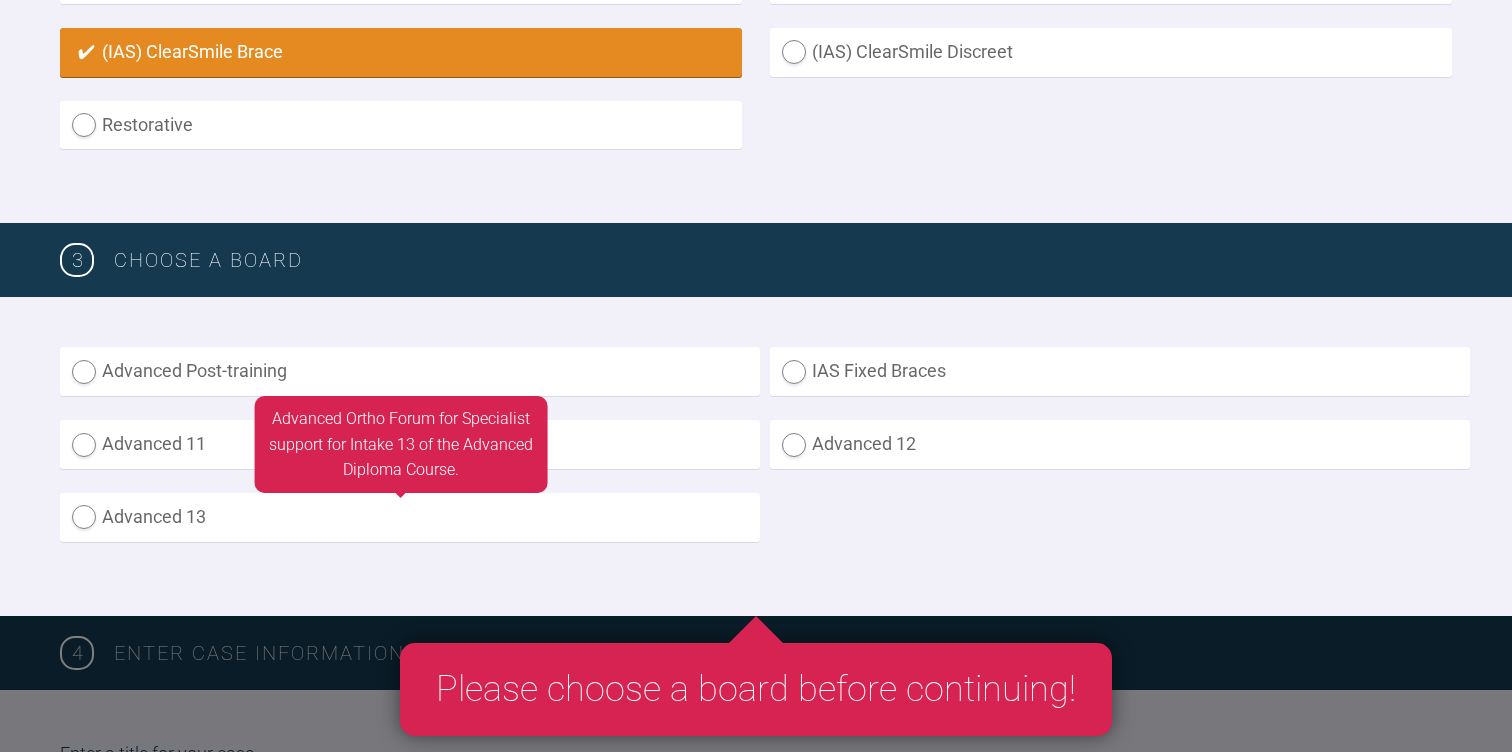 click on "Advanced 13" at bounding box center (410, 517) 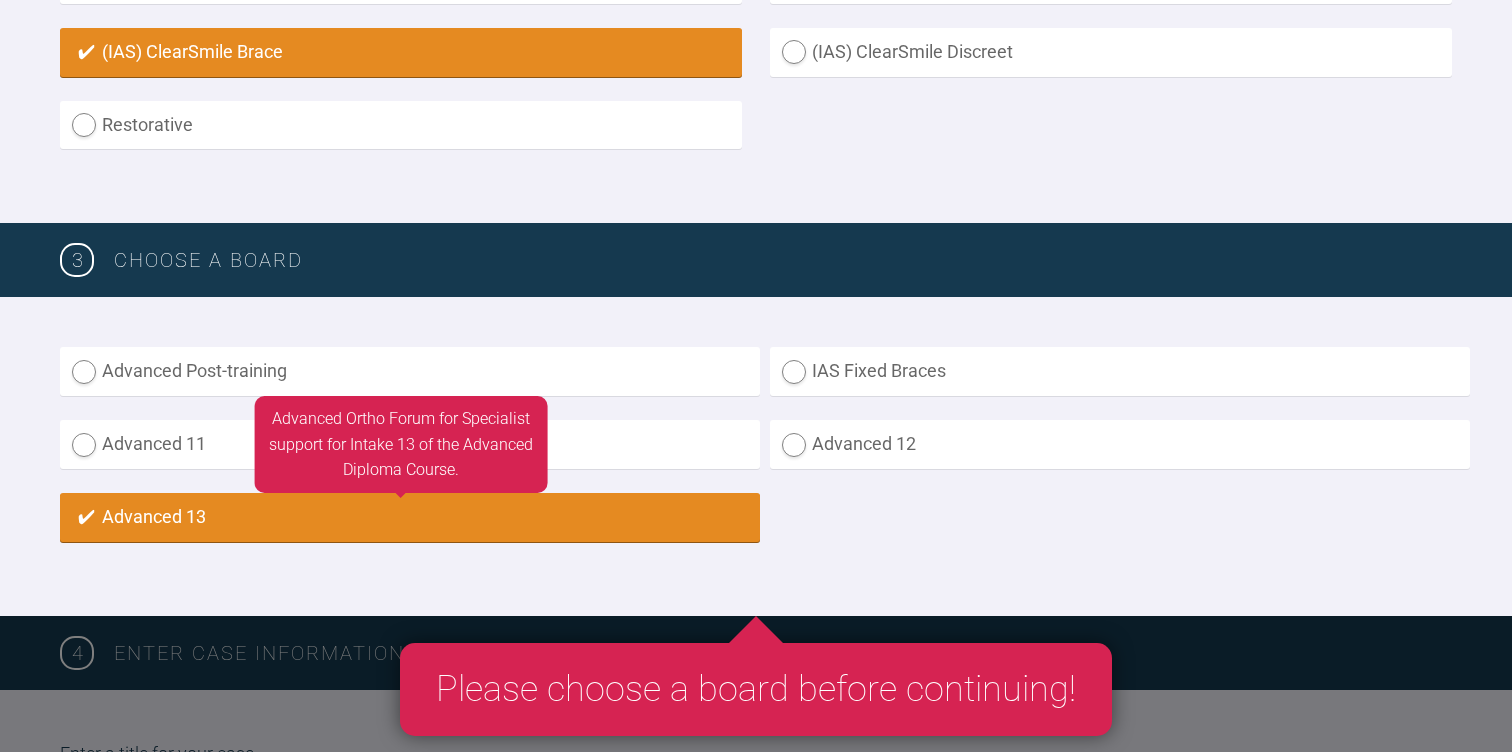 radio on "true" 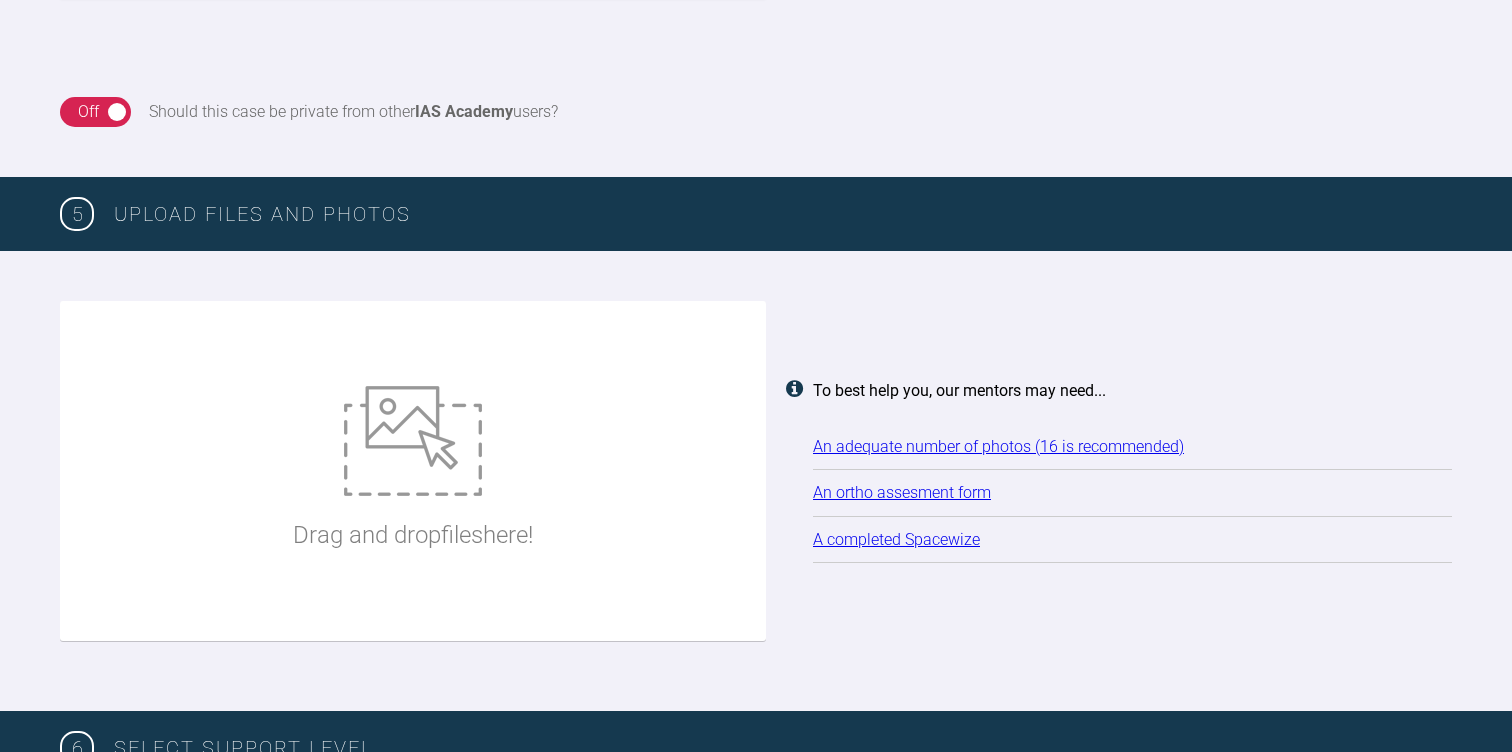 scroll, scrollTop: 2280, scrollLeft: 0, axis: vertical 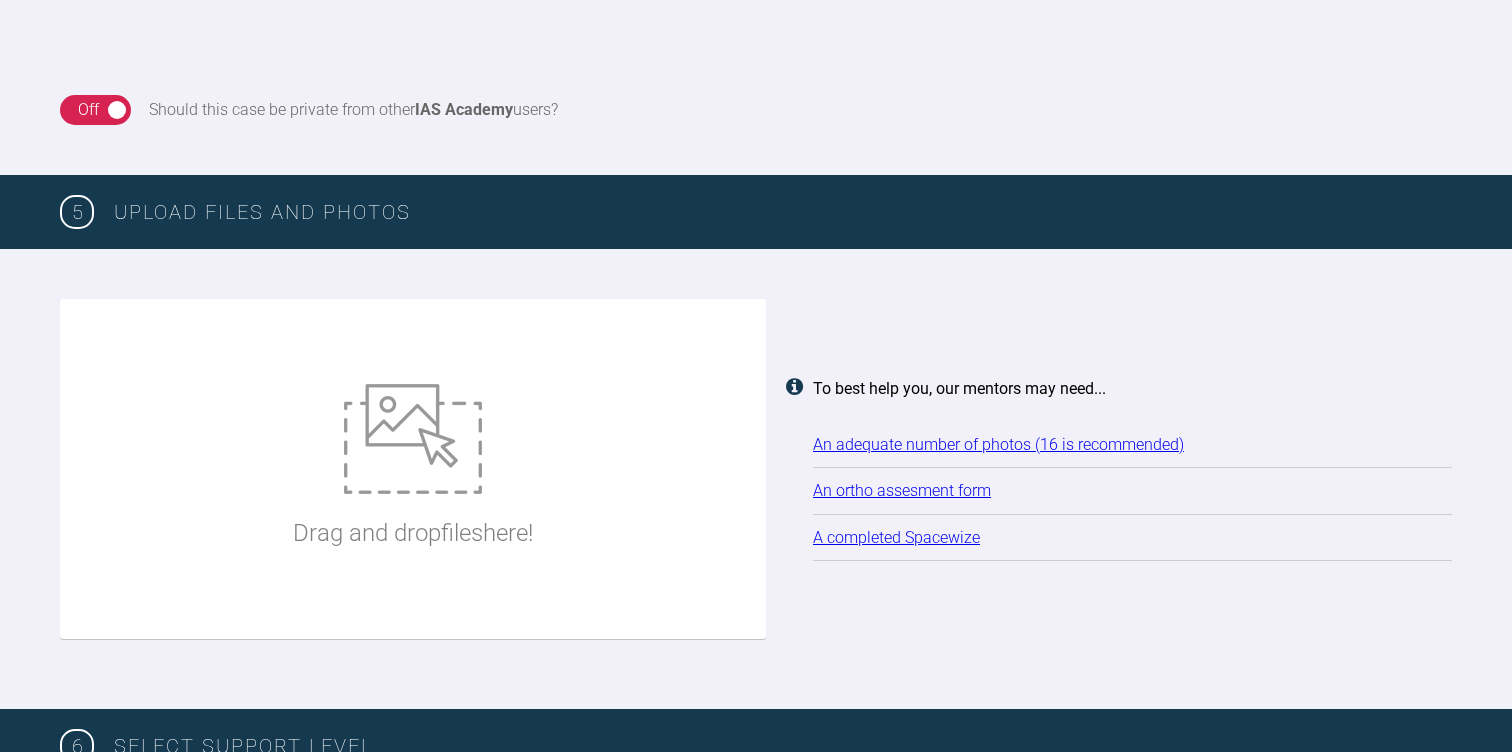 click on "An adequate number of photos (16 is recommended)" at bounding box center (998, 444) 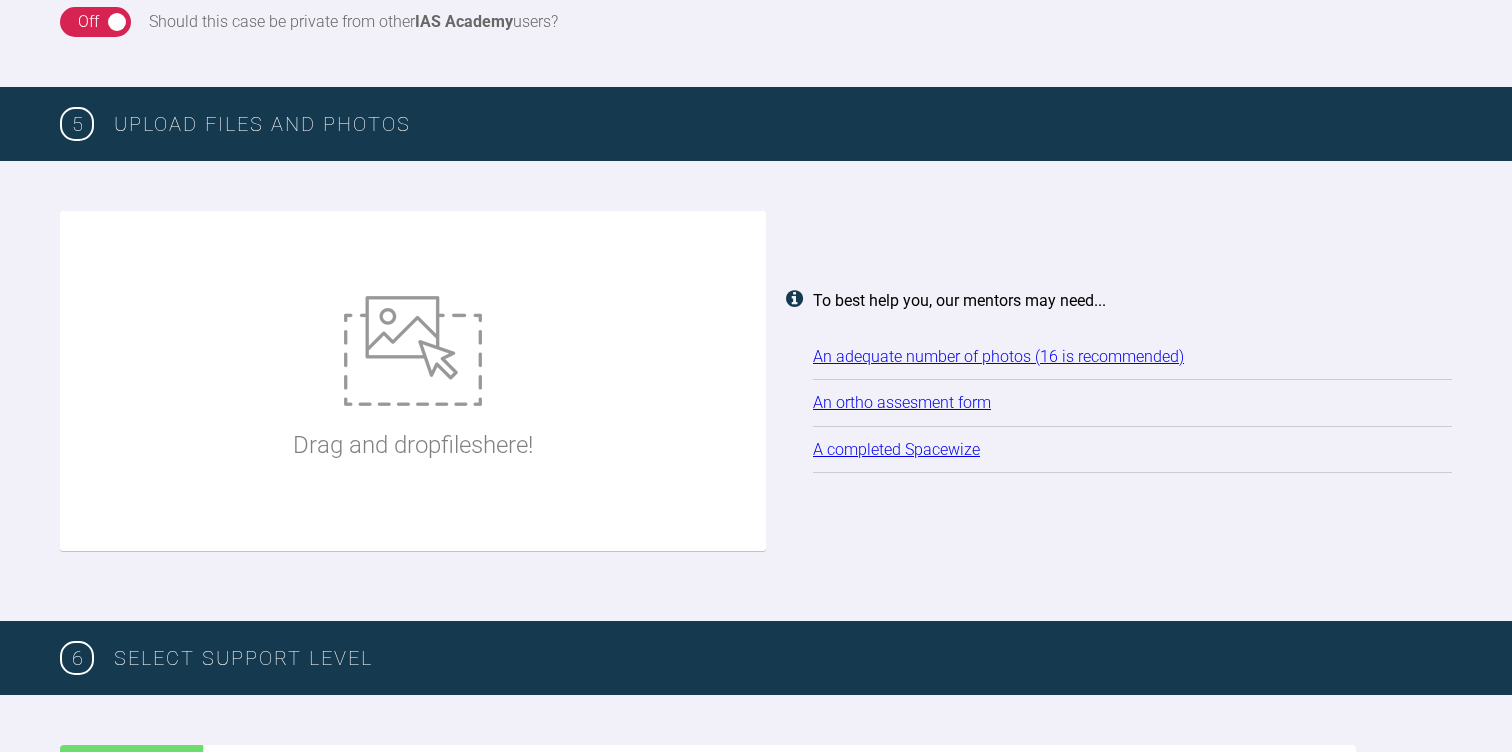 scroll, scrollTop: 2370, scrollLeft: 0, axis: vertical 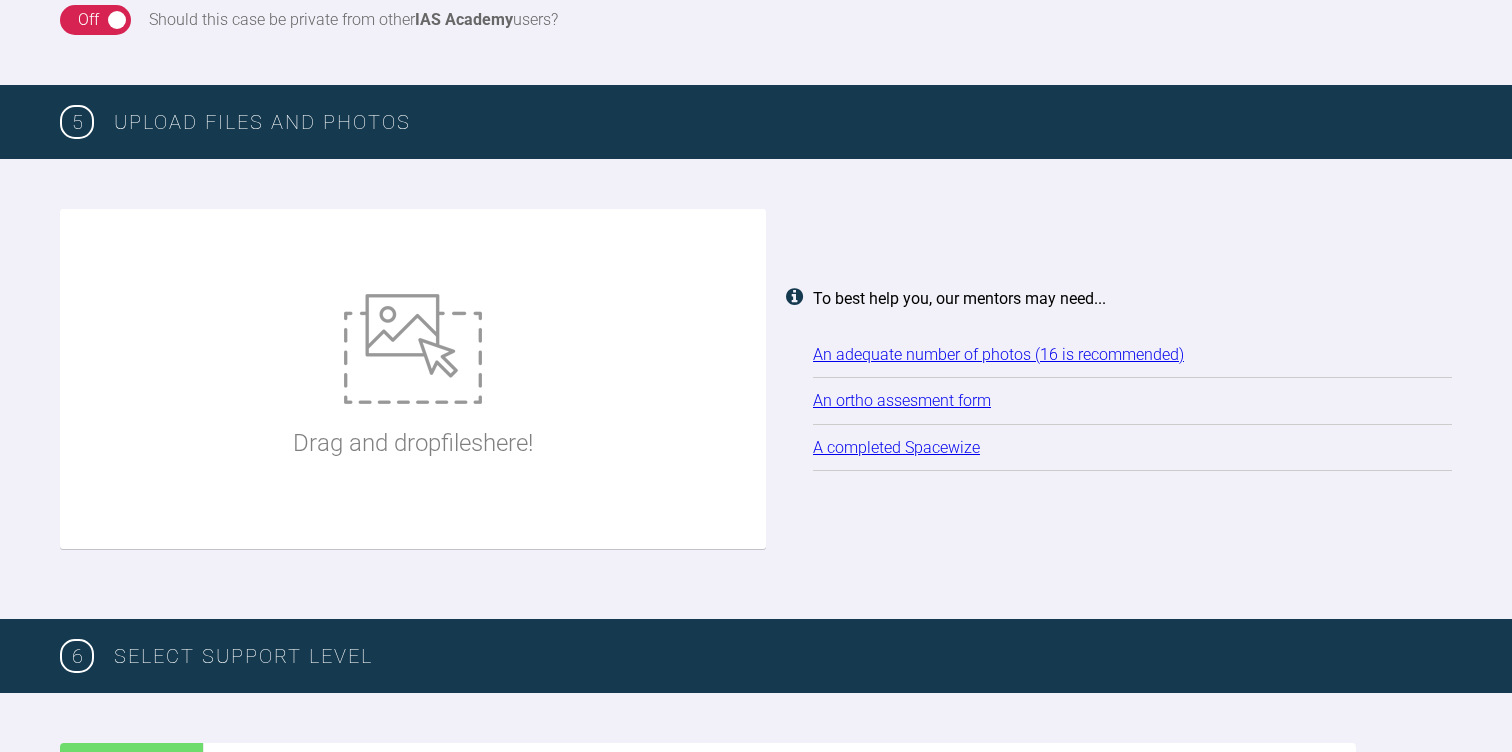 click on "An ortho assesment form" at bounding box center [902, 400] 